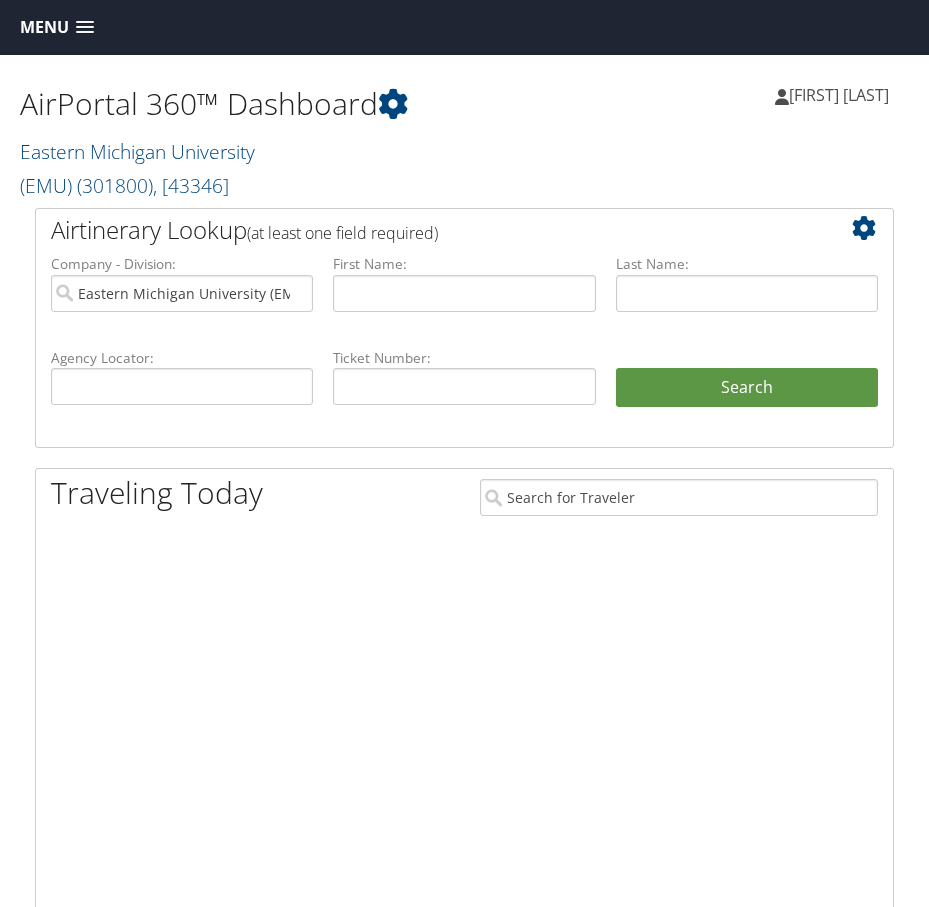 scroll, scrollTop: 0, scrollLeft: 0, axis: both 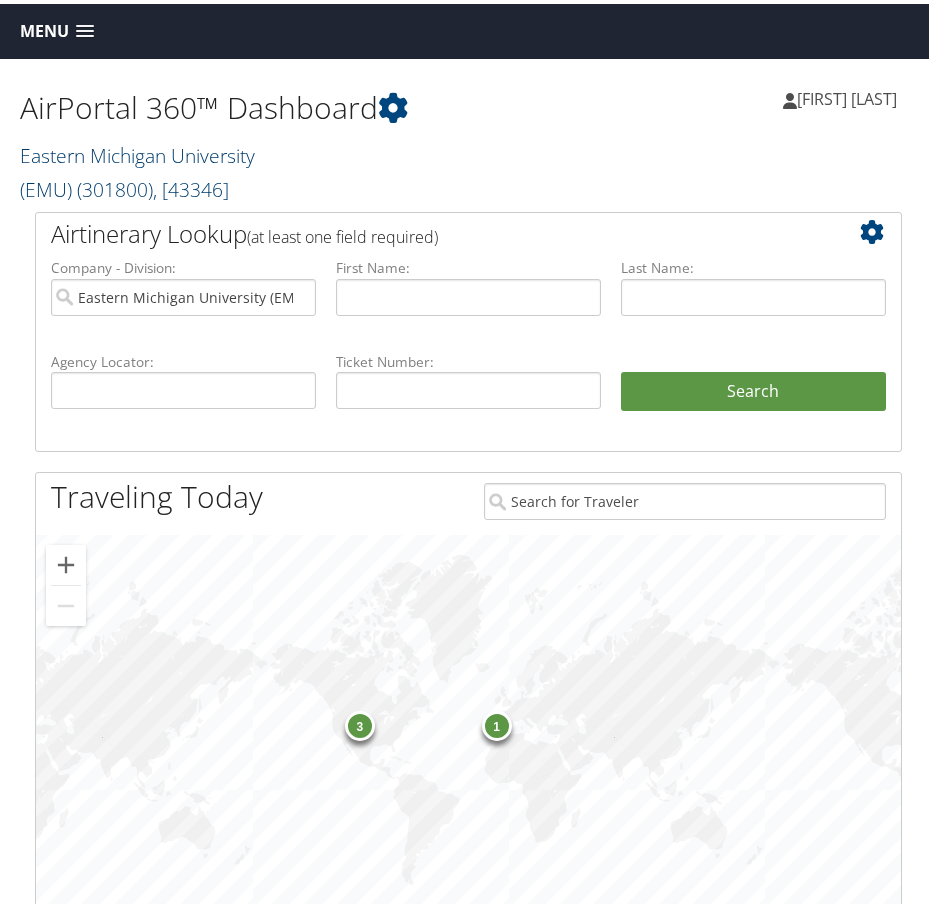 click on "Eastern Michigan University (EMU)   ( 301800 )  , [ 43346 ]" at bounding box center [137, 168] 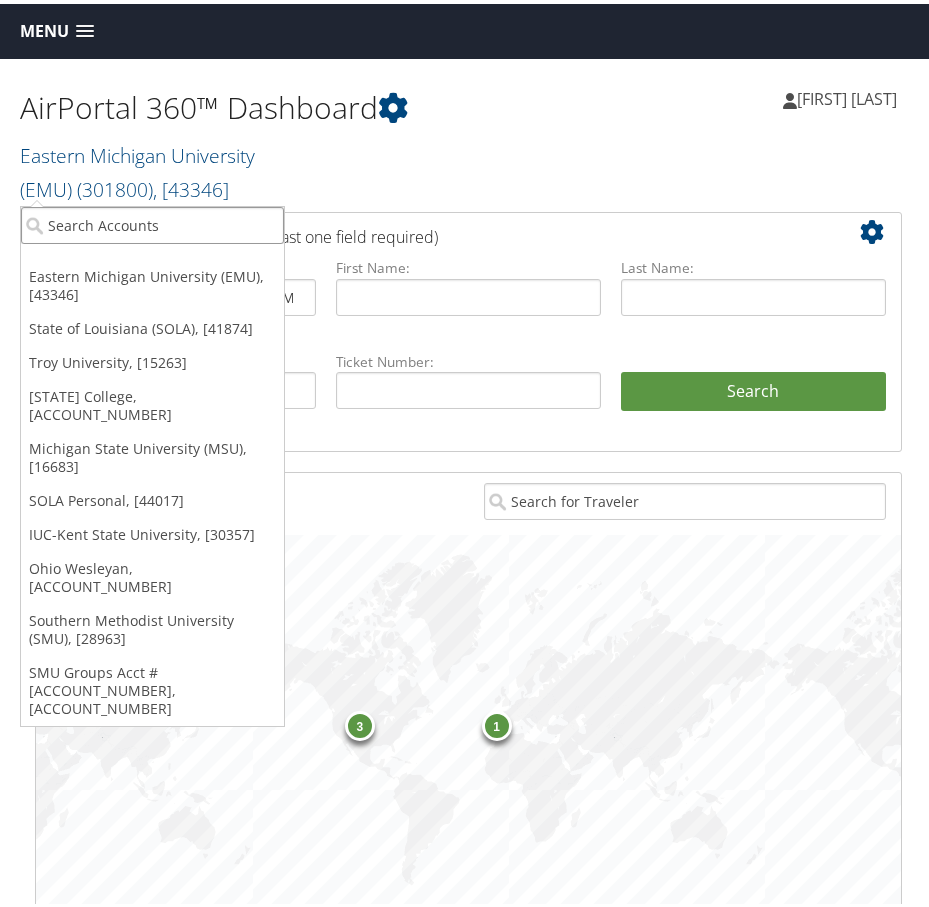 click at bounding box center [152, 221] 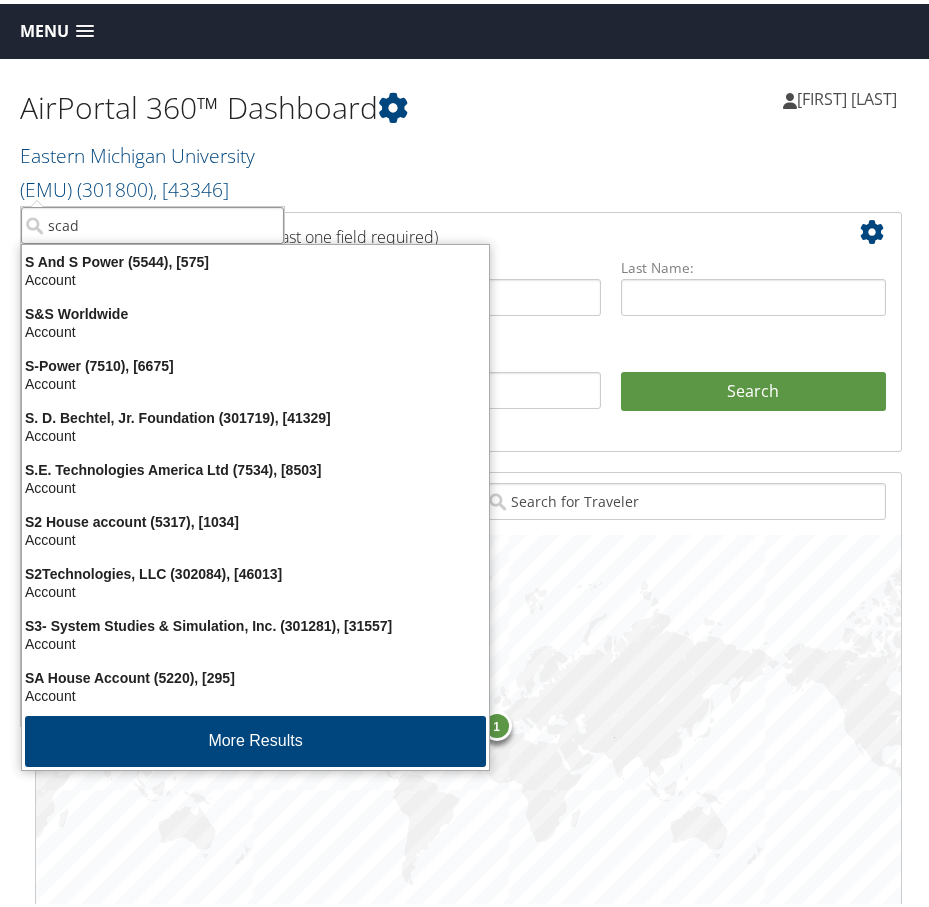 type on "scad" 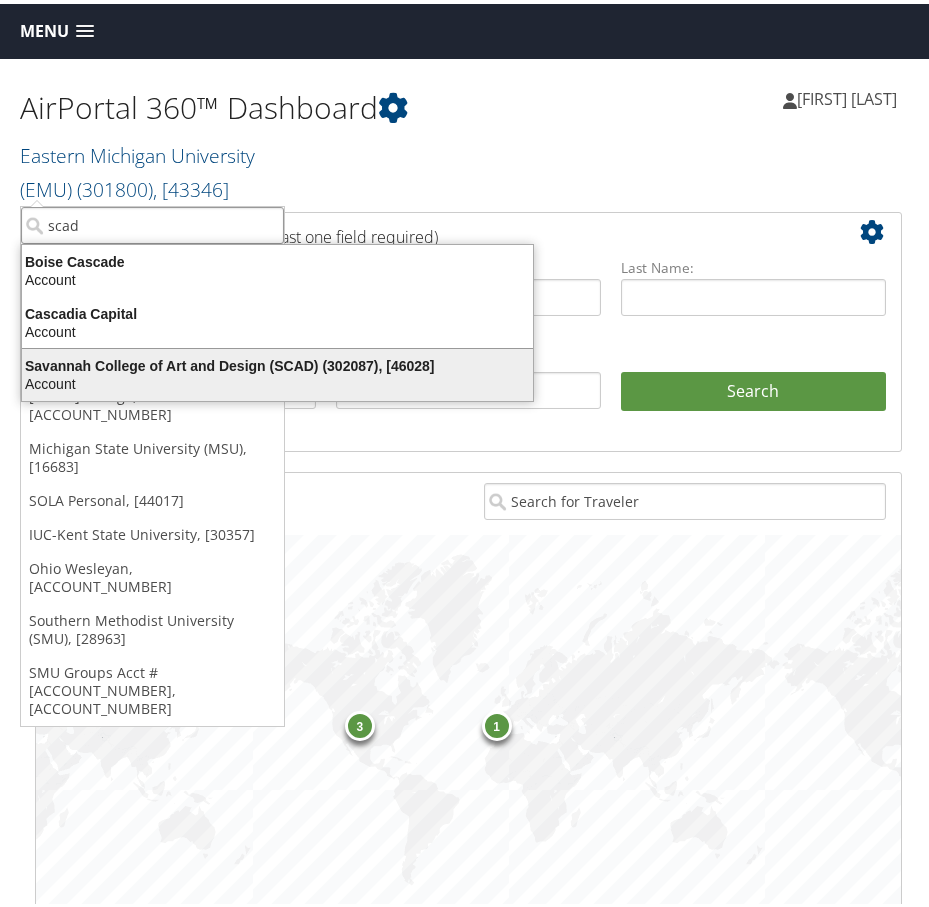 click on "Savannah College of Art and Design (SCAD) (302087), [46028]" at bounding box center [277, 362] 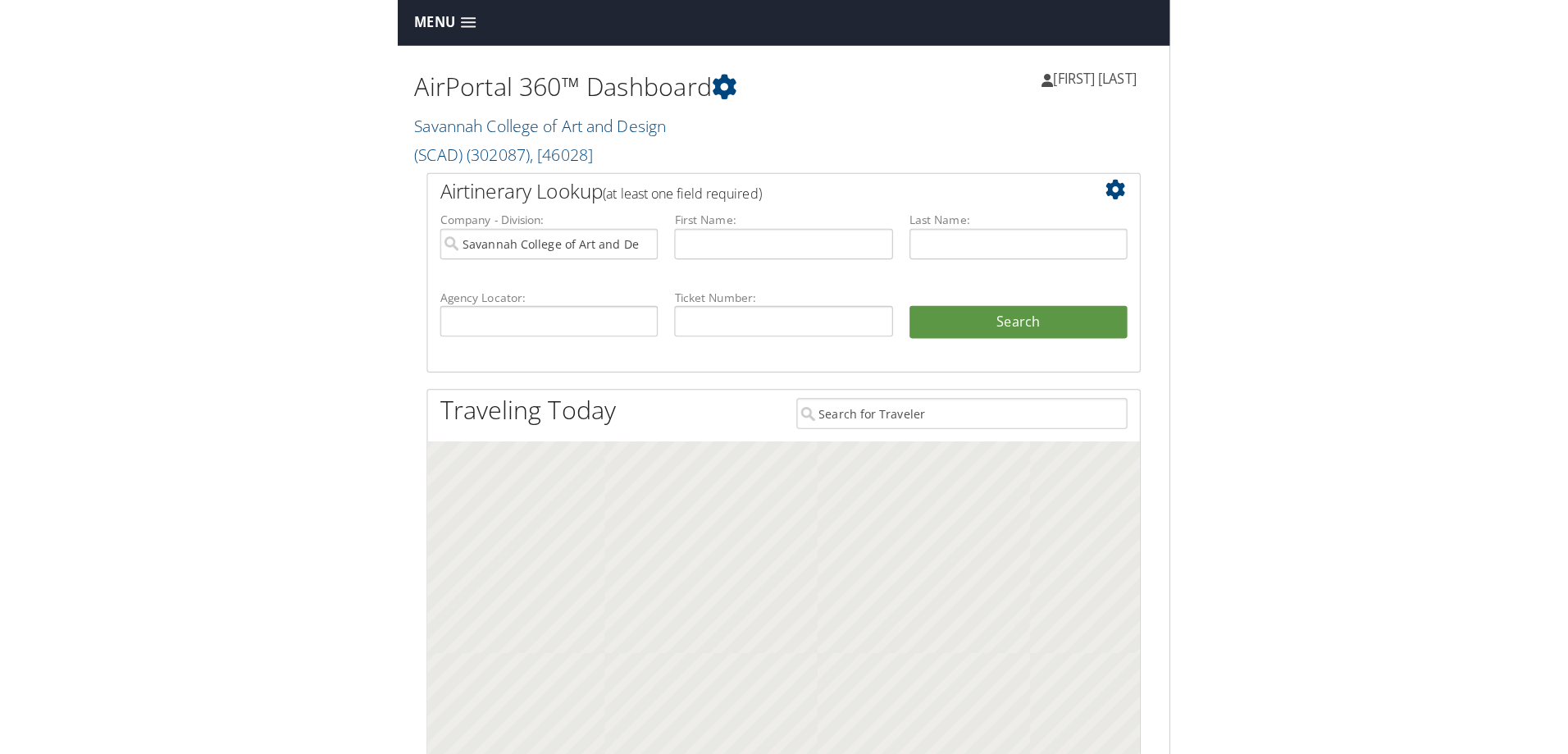 scroll, scrollTop: 0, scrollLeft: 0, axis: both 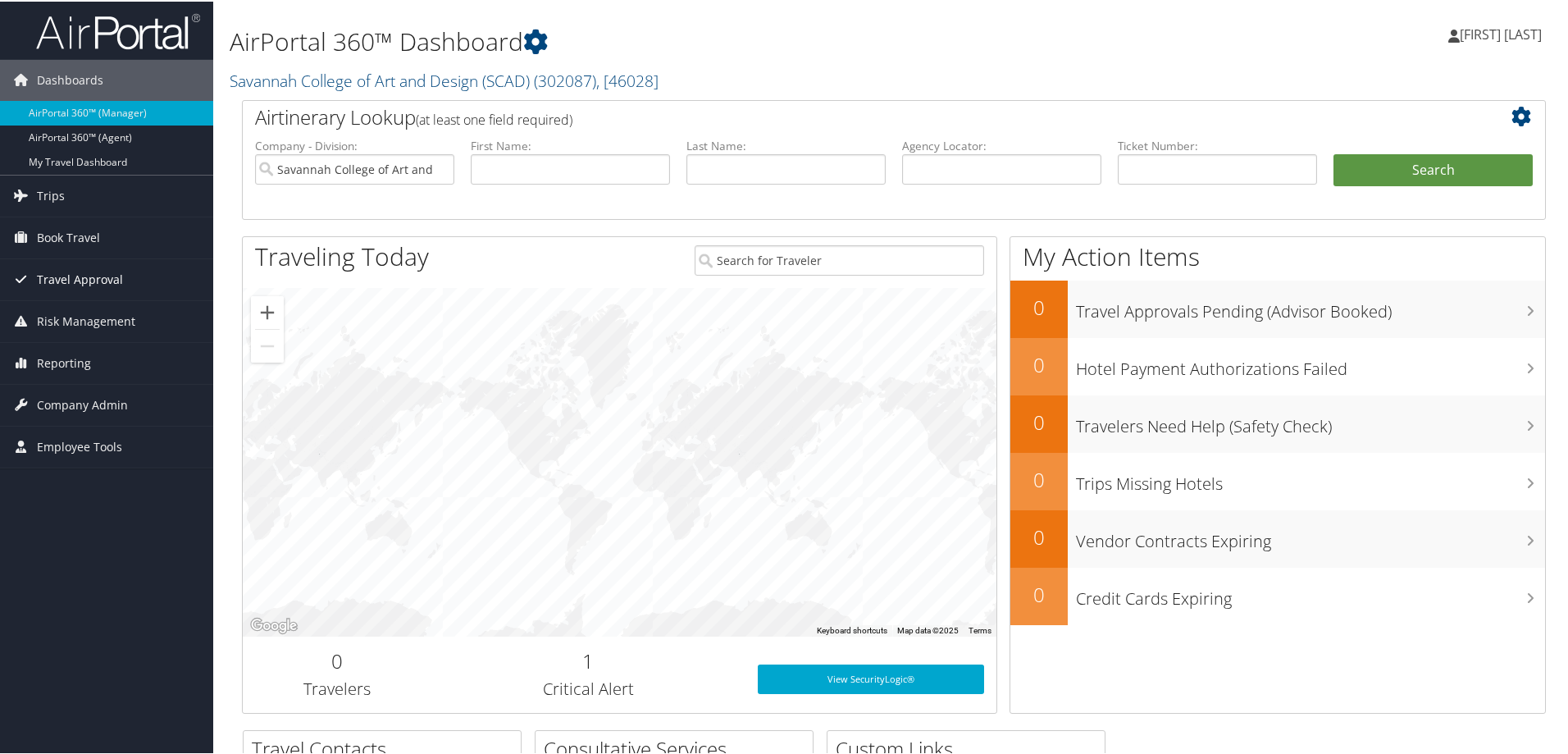 click on "Travel Approval" at bounding box center (80, 278) 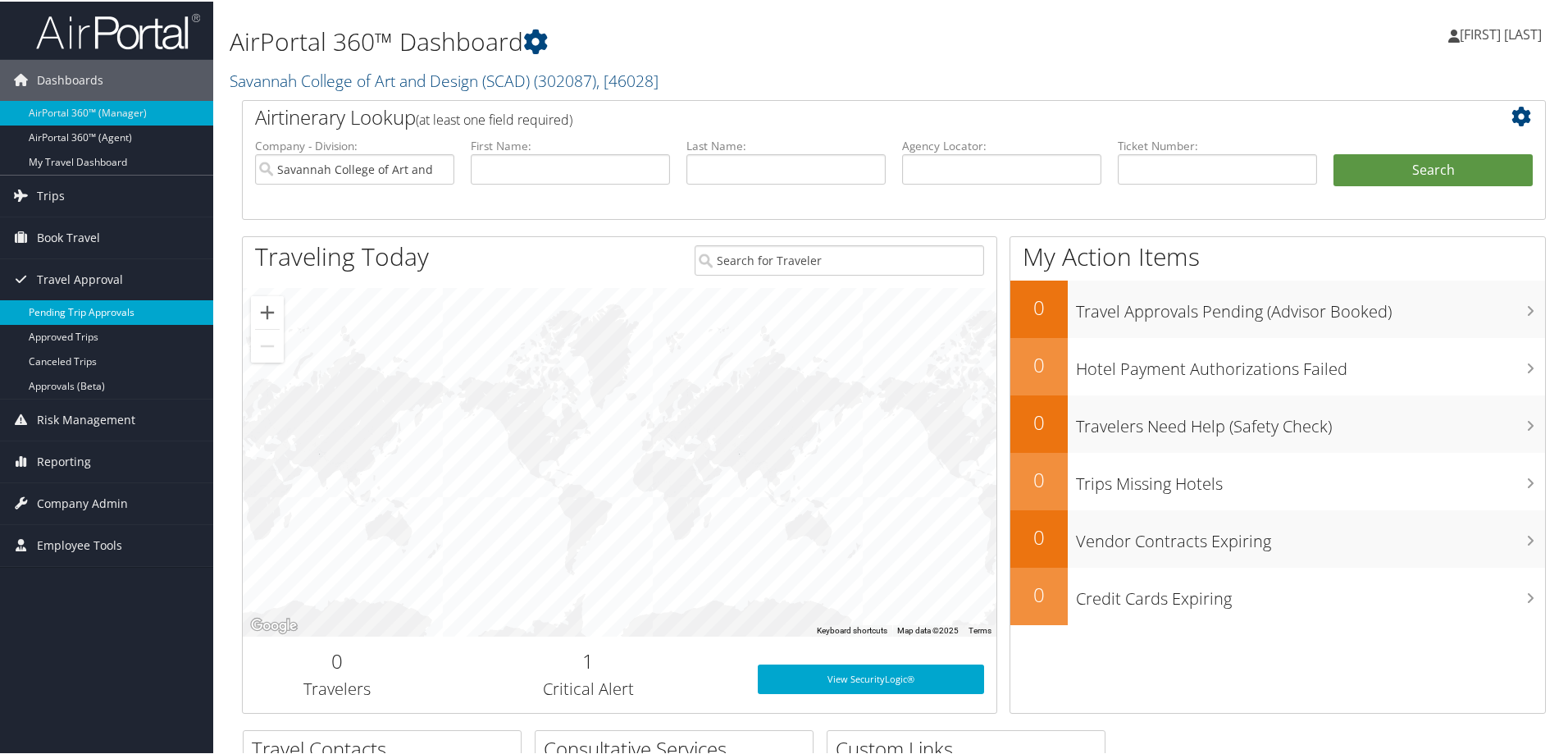 click on "Pending Trip Approvals" at bounding box center (107, 311) 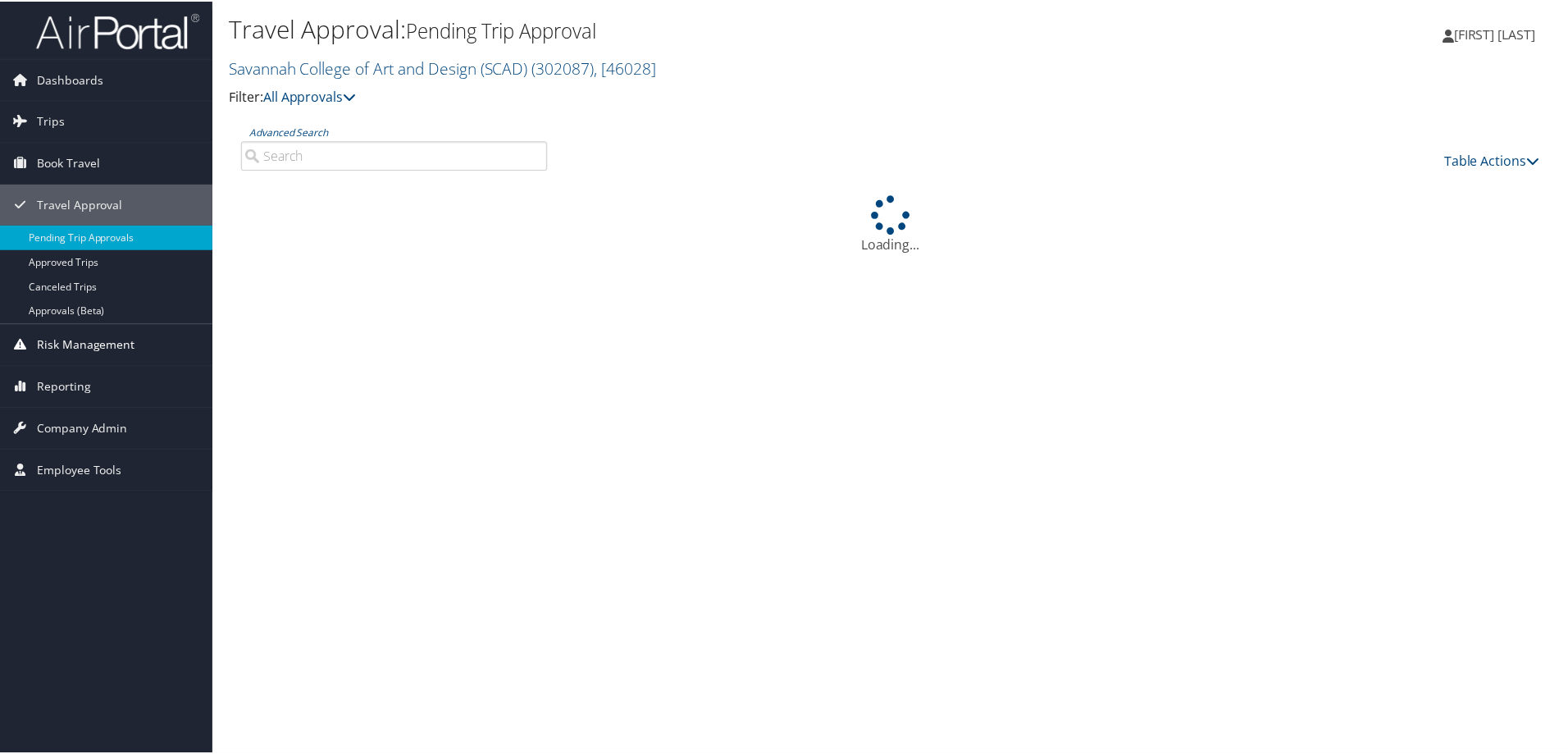 scroll, scrollTop: 0, scrollLeft: 0, axis: both 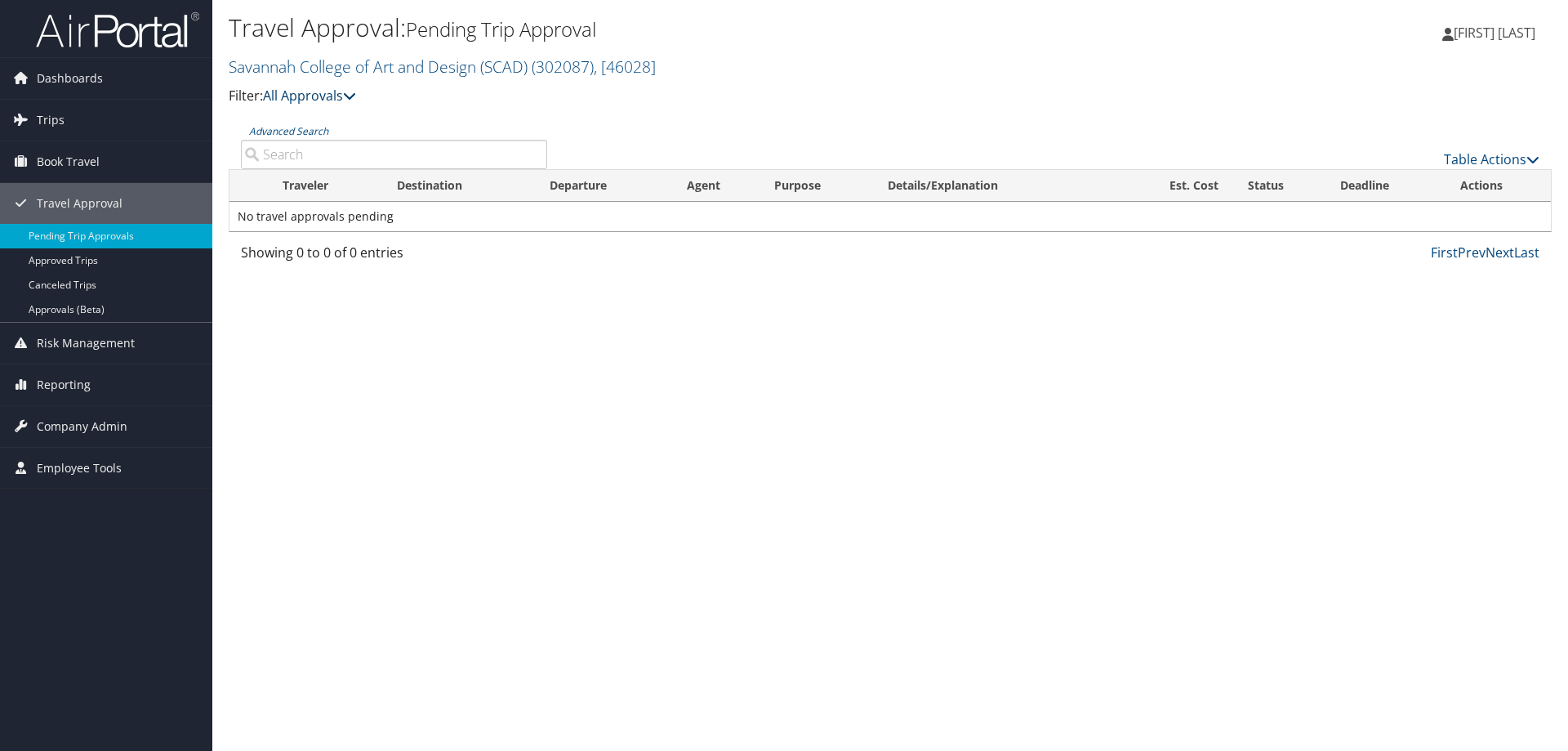 click at bounding box center (350, 96) 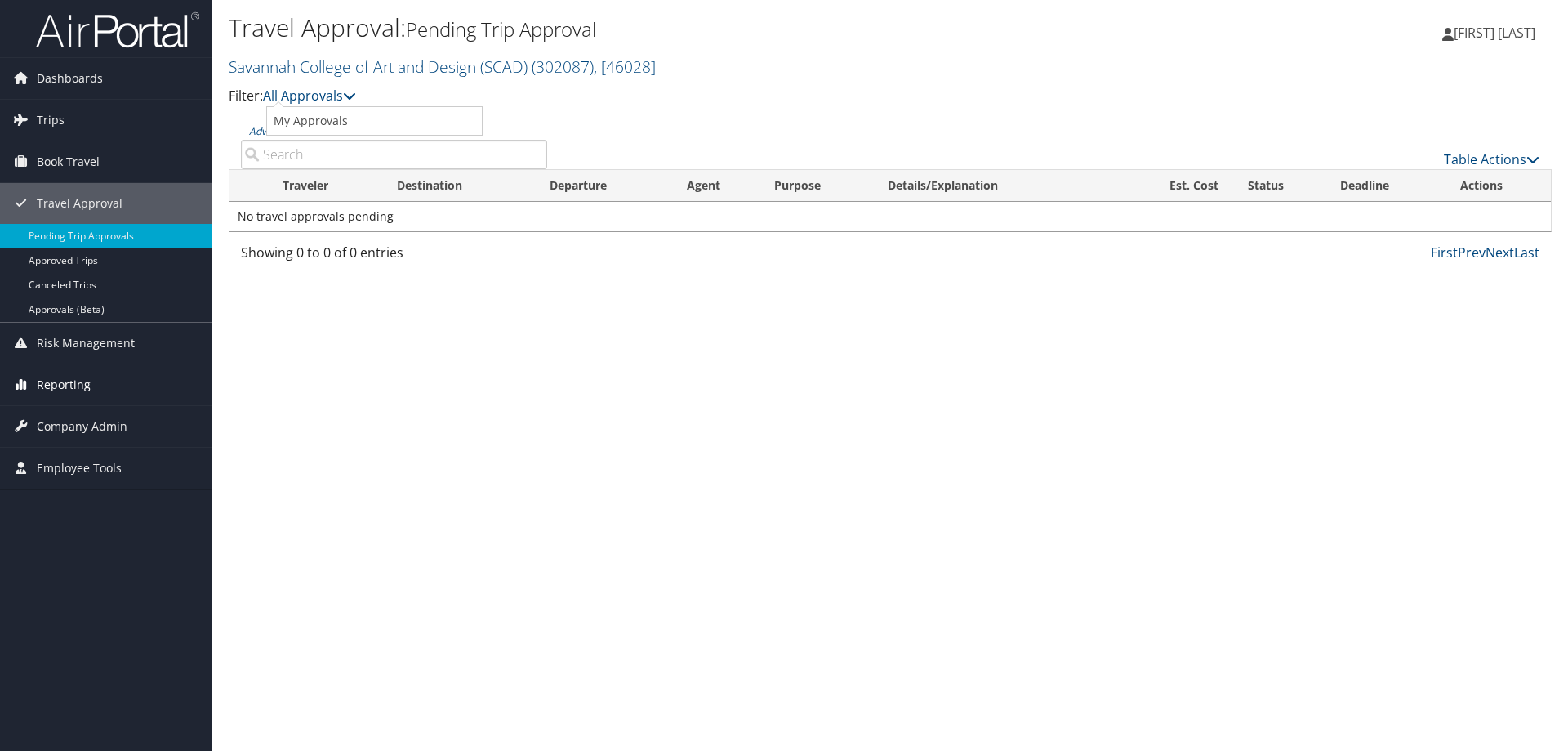 click on "Reporting" at bounding box center (64, 385) 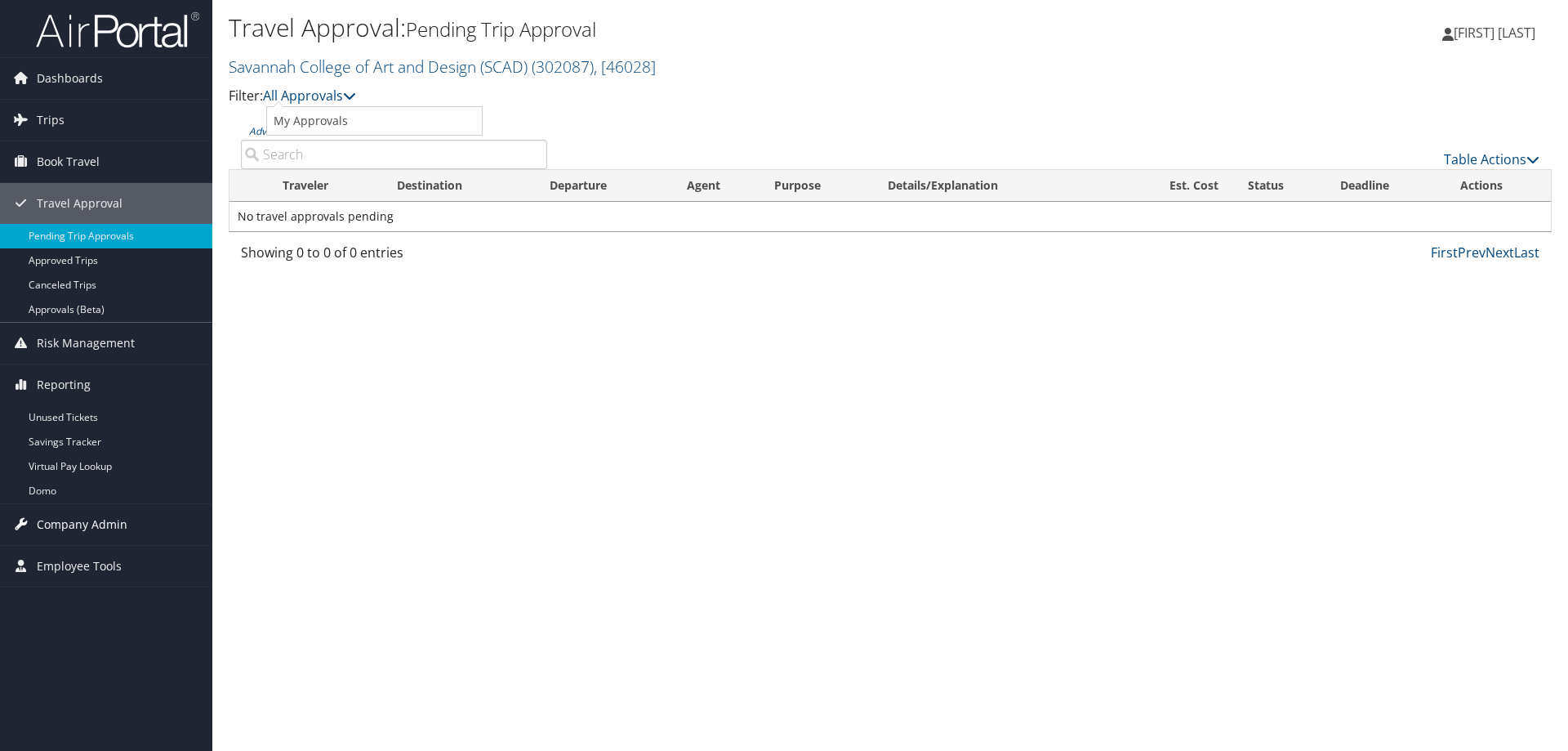 click on "Company Admin" at bounding box center [82, 525] 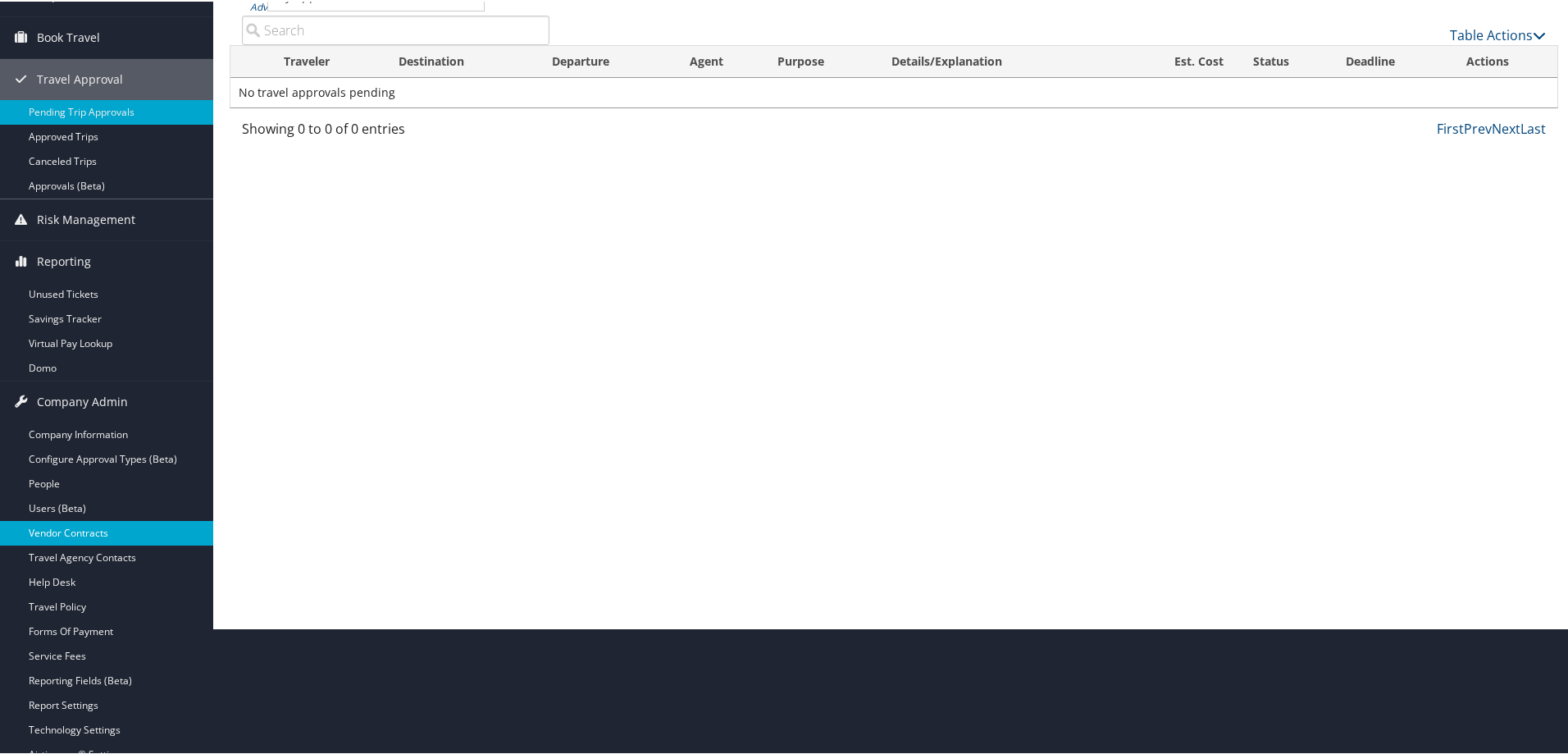 scroll, scrollTop: 164, scrollLeft: 0, axis: vertical 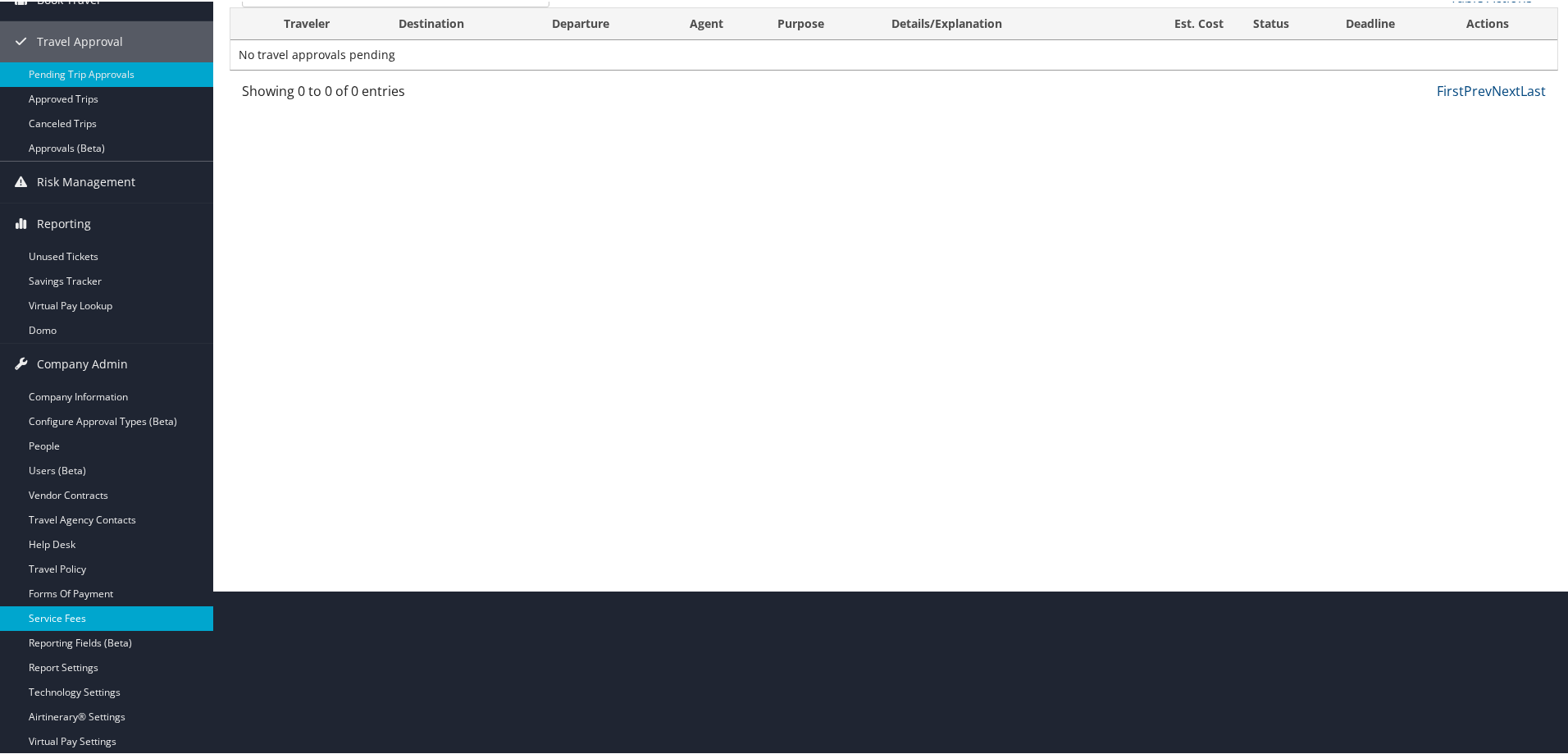 click on "Service Fees" at bounding box center [107, 617] 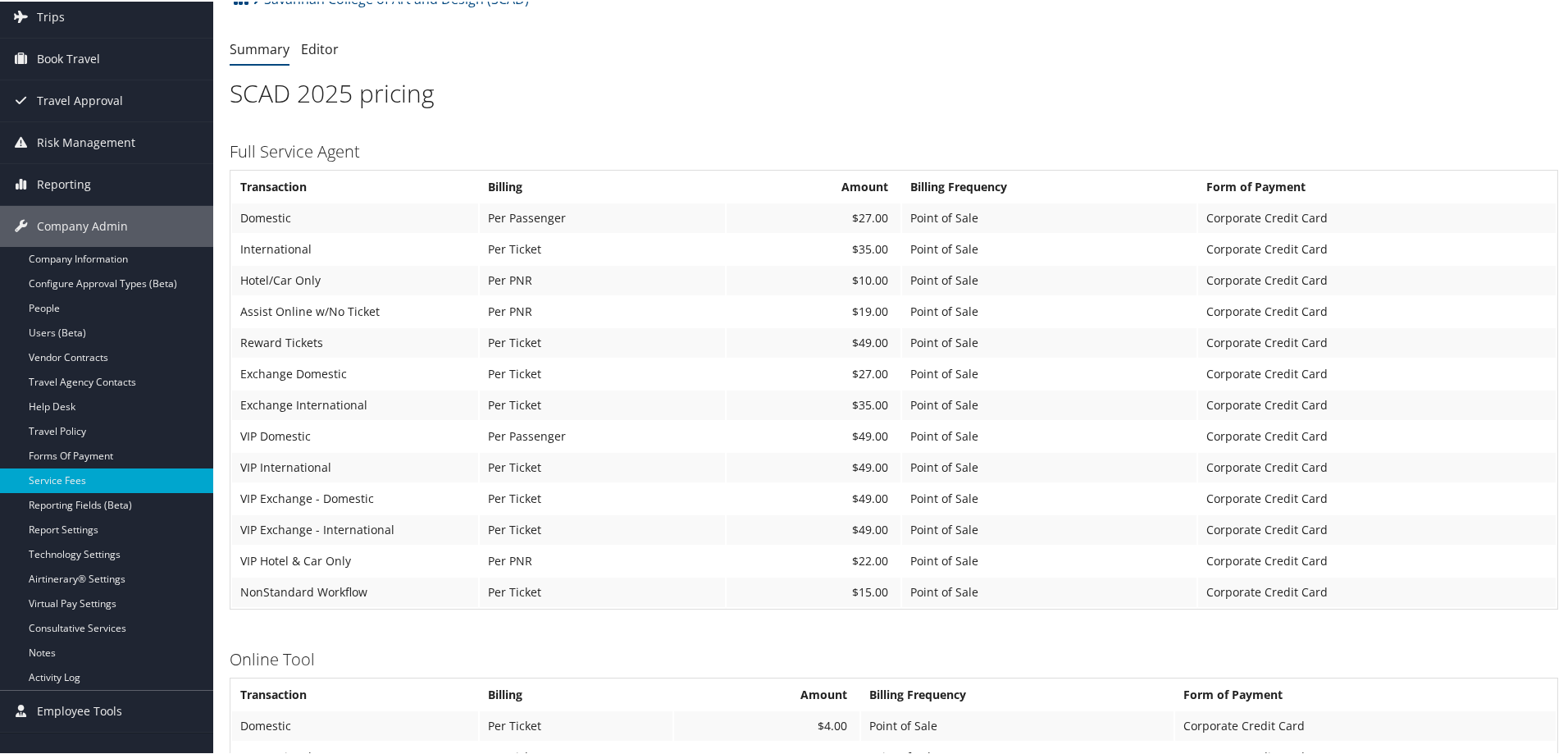 scroll, scrollTop: 82, scrollLeft: 0, axis: vertical 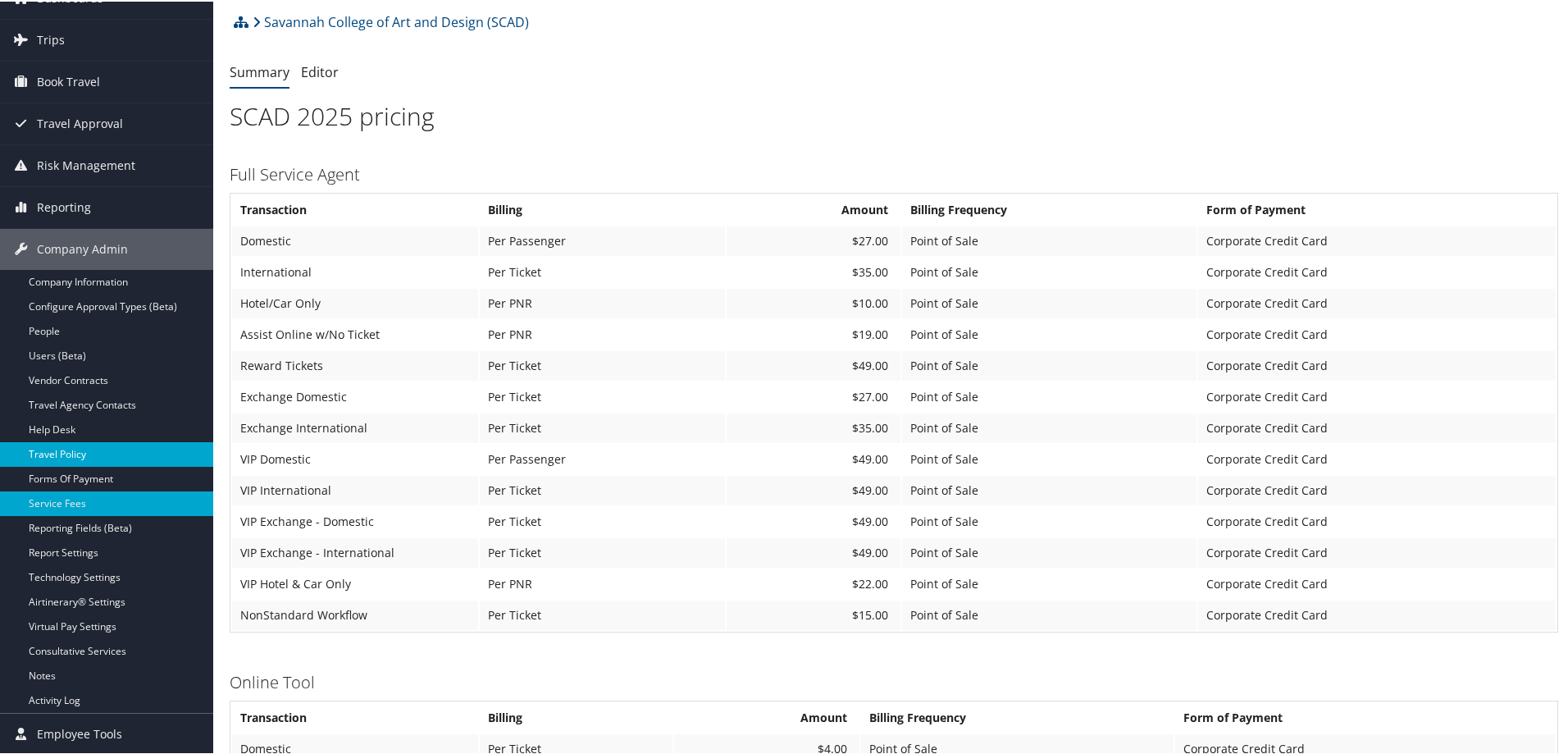 click on "Travel Policy" at bounding box center (107, 453) 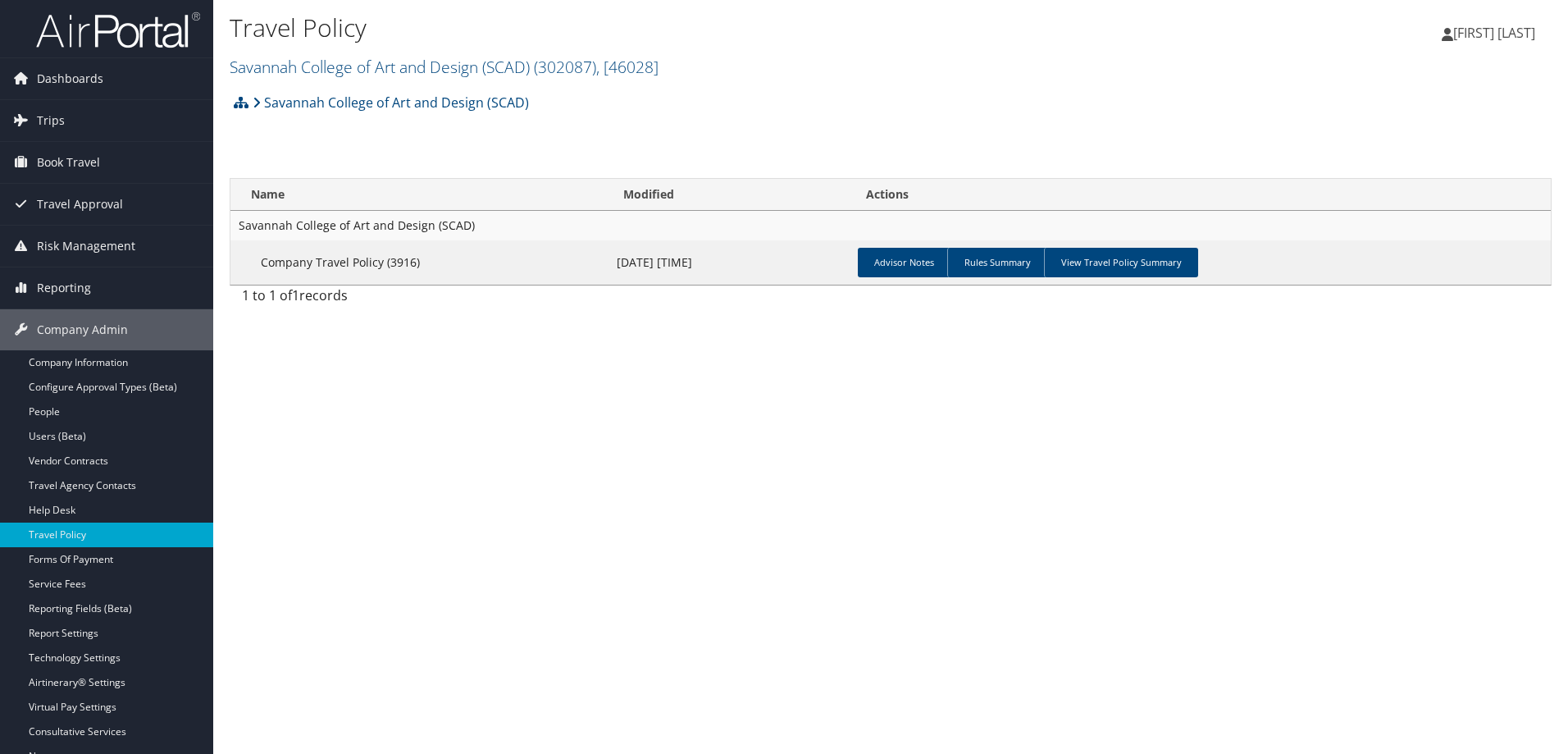 scroll, scrollTop: 0, scrollLeft: 0, axis: both 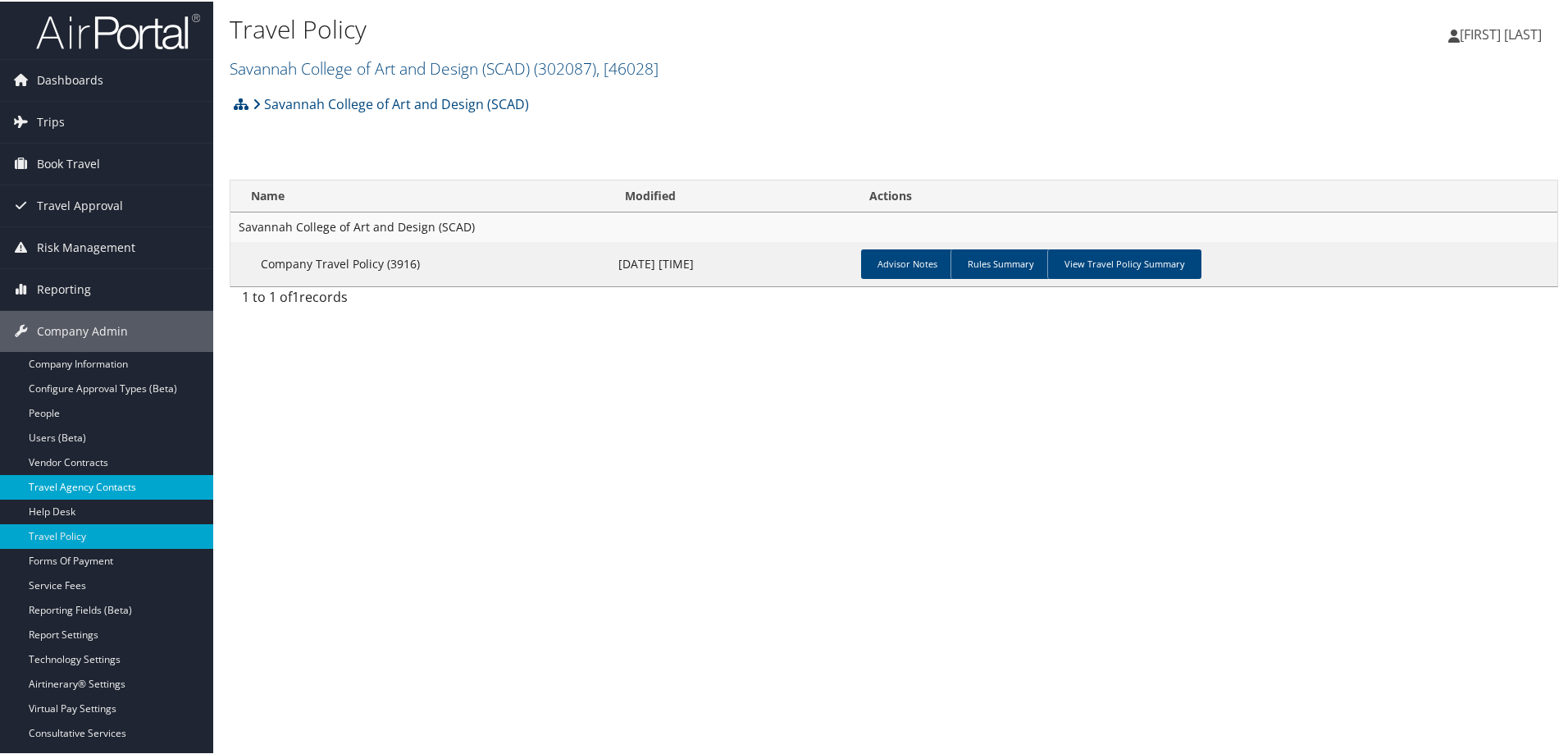 click on "Travel Agency Contacts" at bounding box center [107, 486] 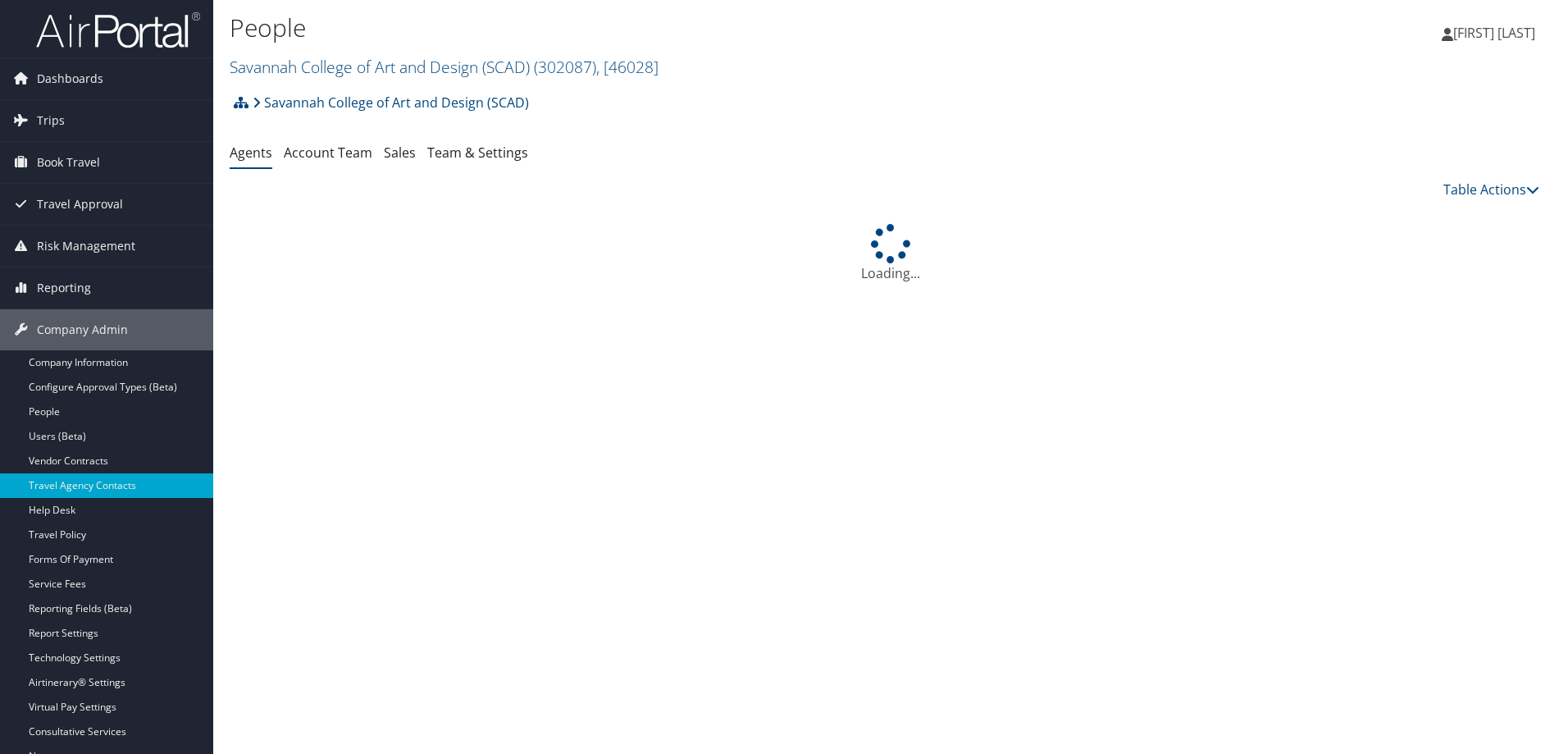 scroll, scrollTop: 0, scrollLeft: 0, axis: both 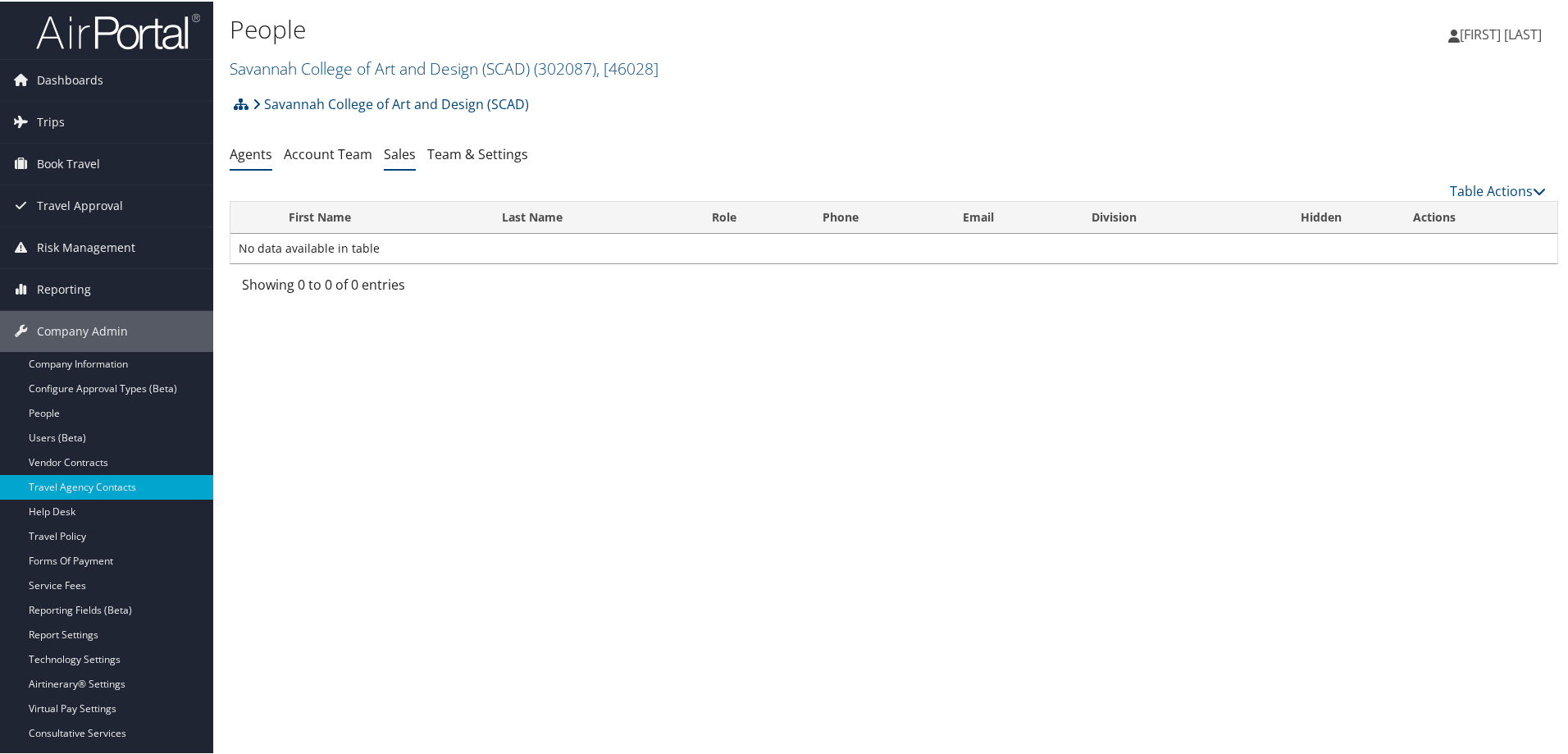 click on "Sales" at bounding box center (399, 153) 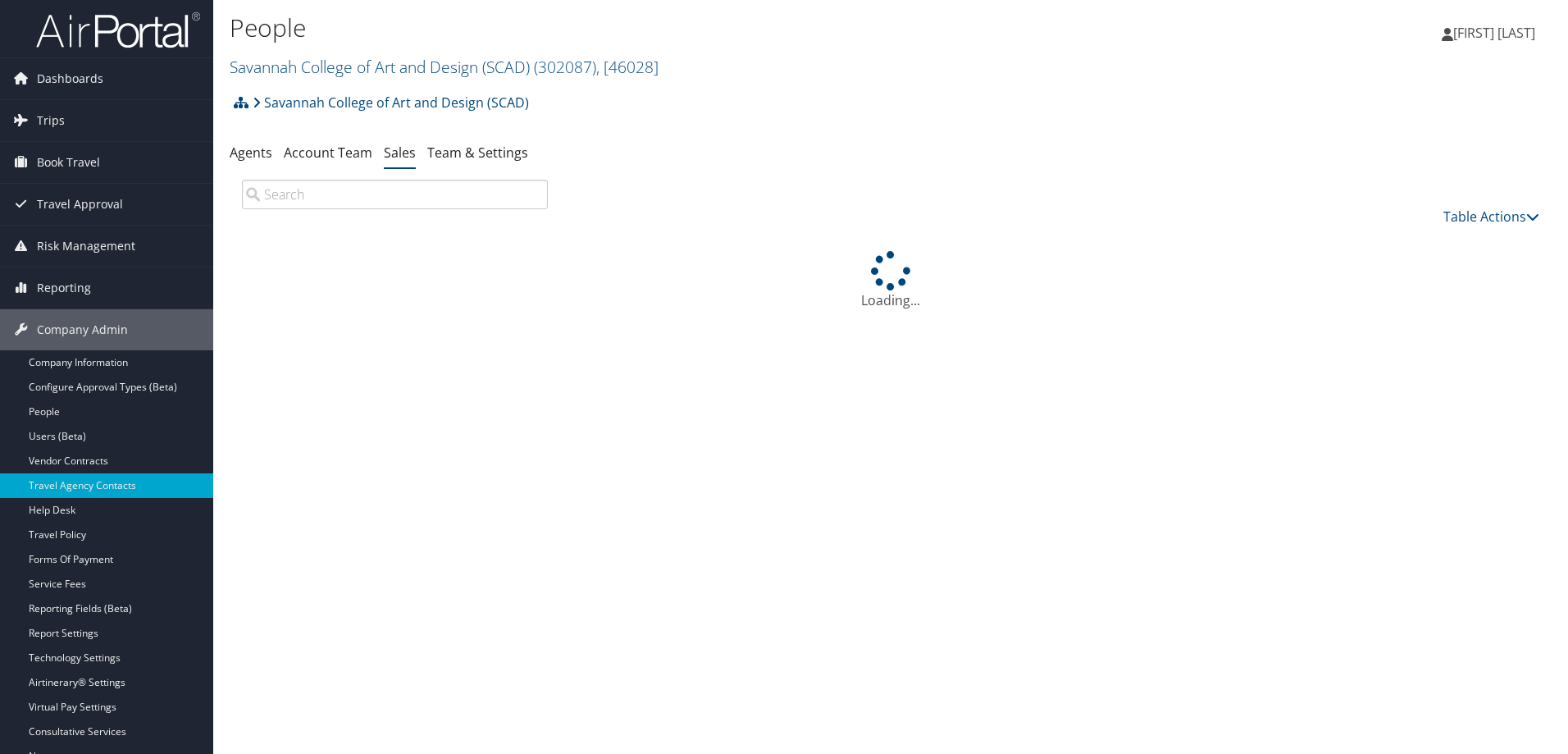 scroll, scrollTop: 0, scrollLeft: 0, axis: both 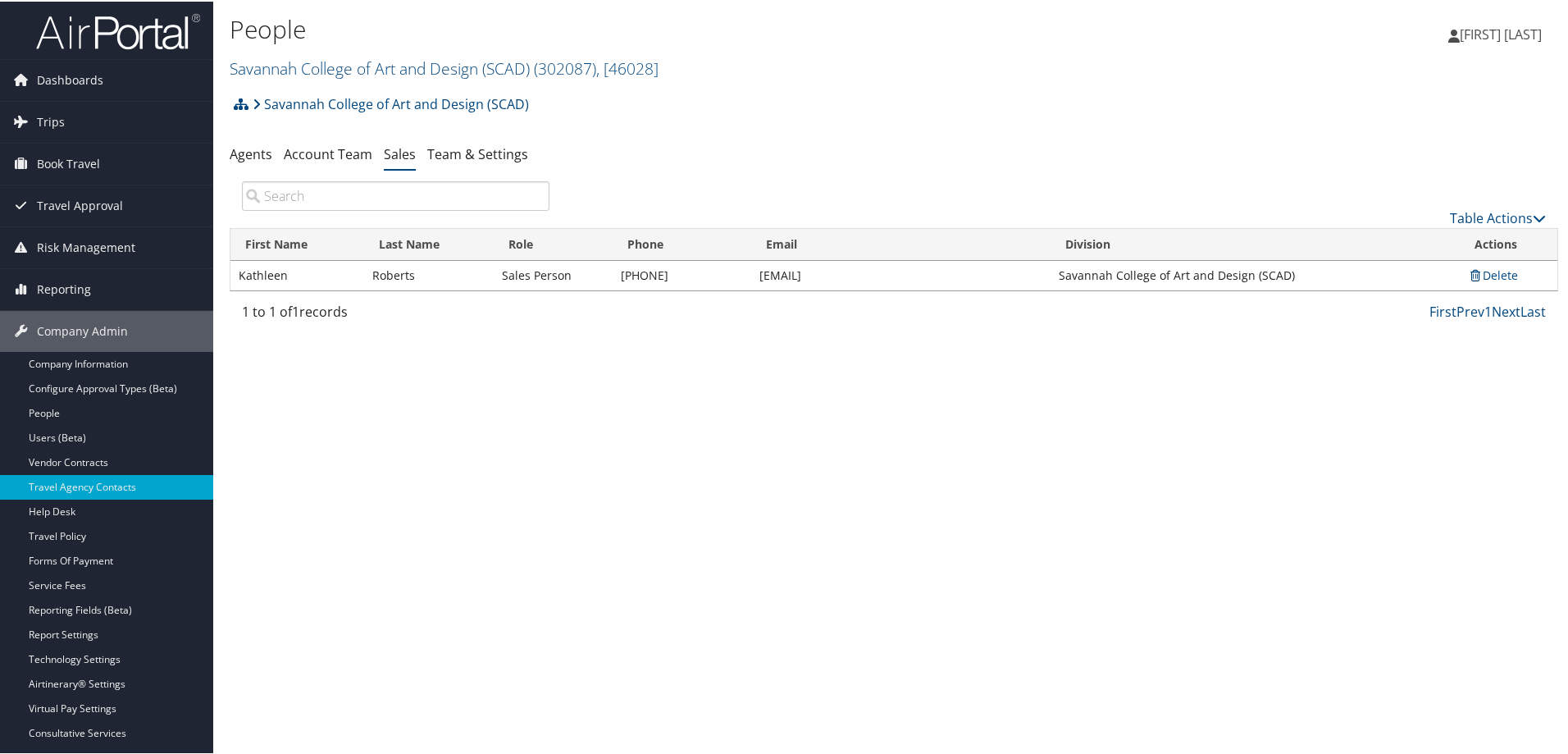 drag, startPoint x: 923, startPoint y: 276, endPoint x: 756, endPoint y: 276, distance: 167 